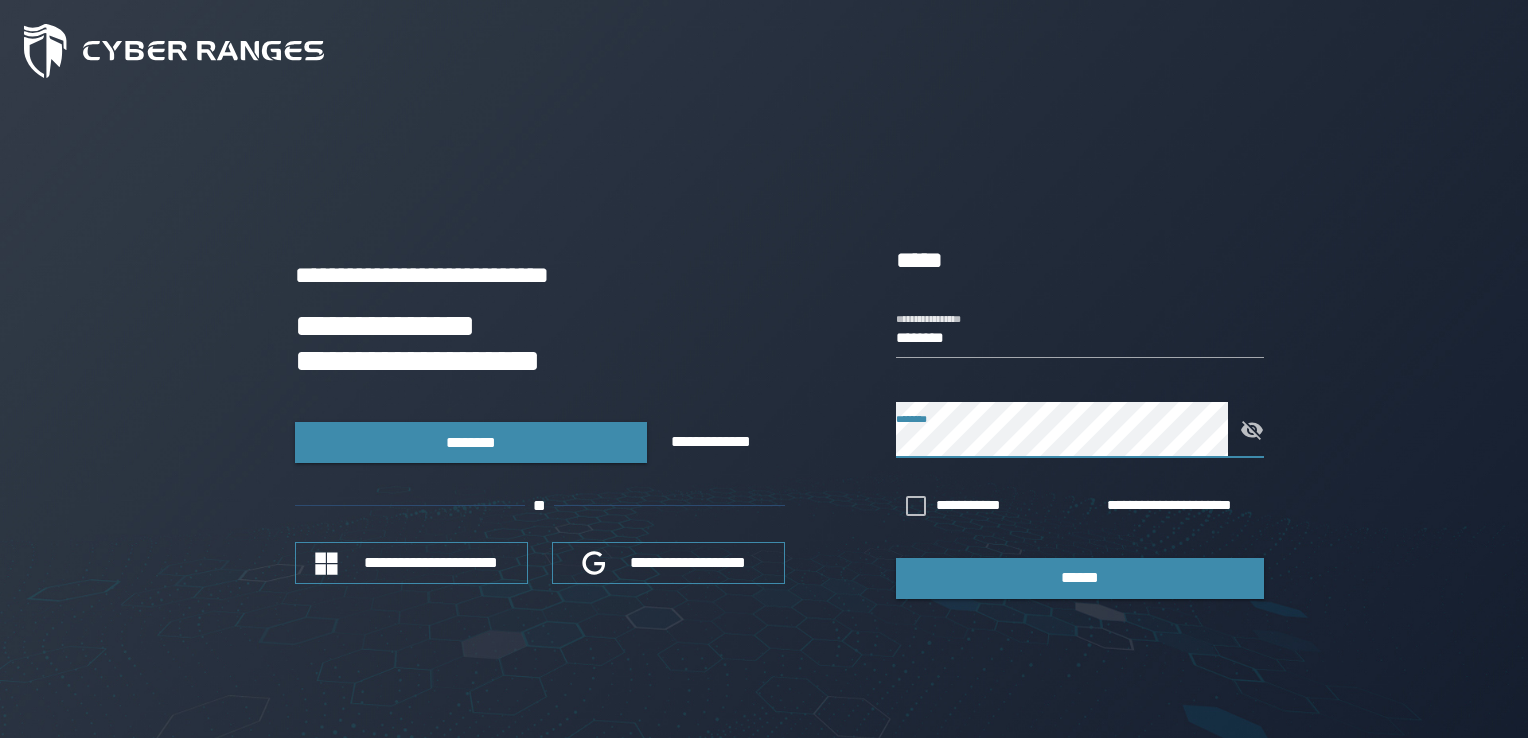 scroll, scrollTop: 0, scrollLeft: 0, axis: both 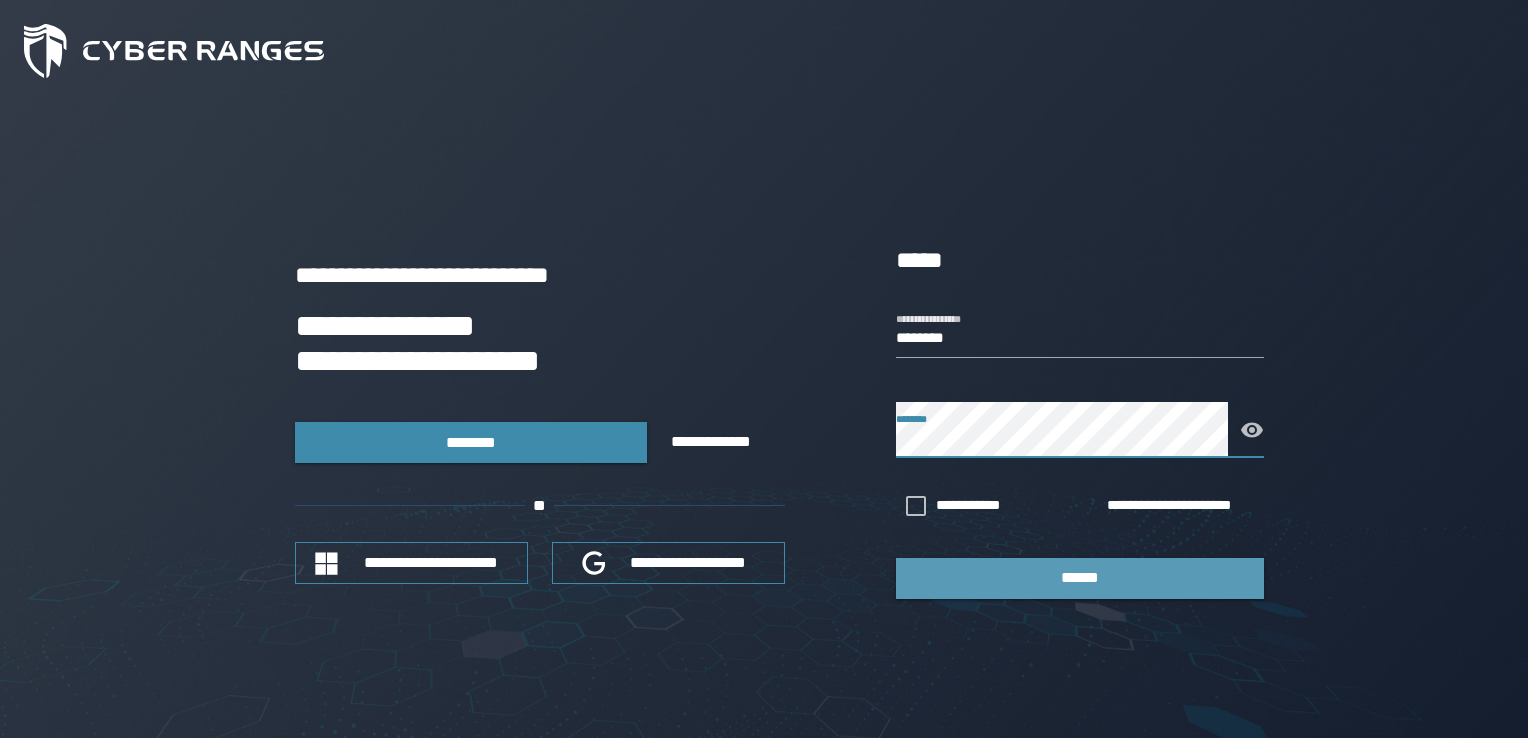 click on "******" at bounding box center (1080, 577) 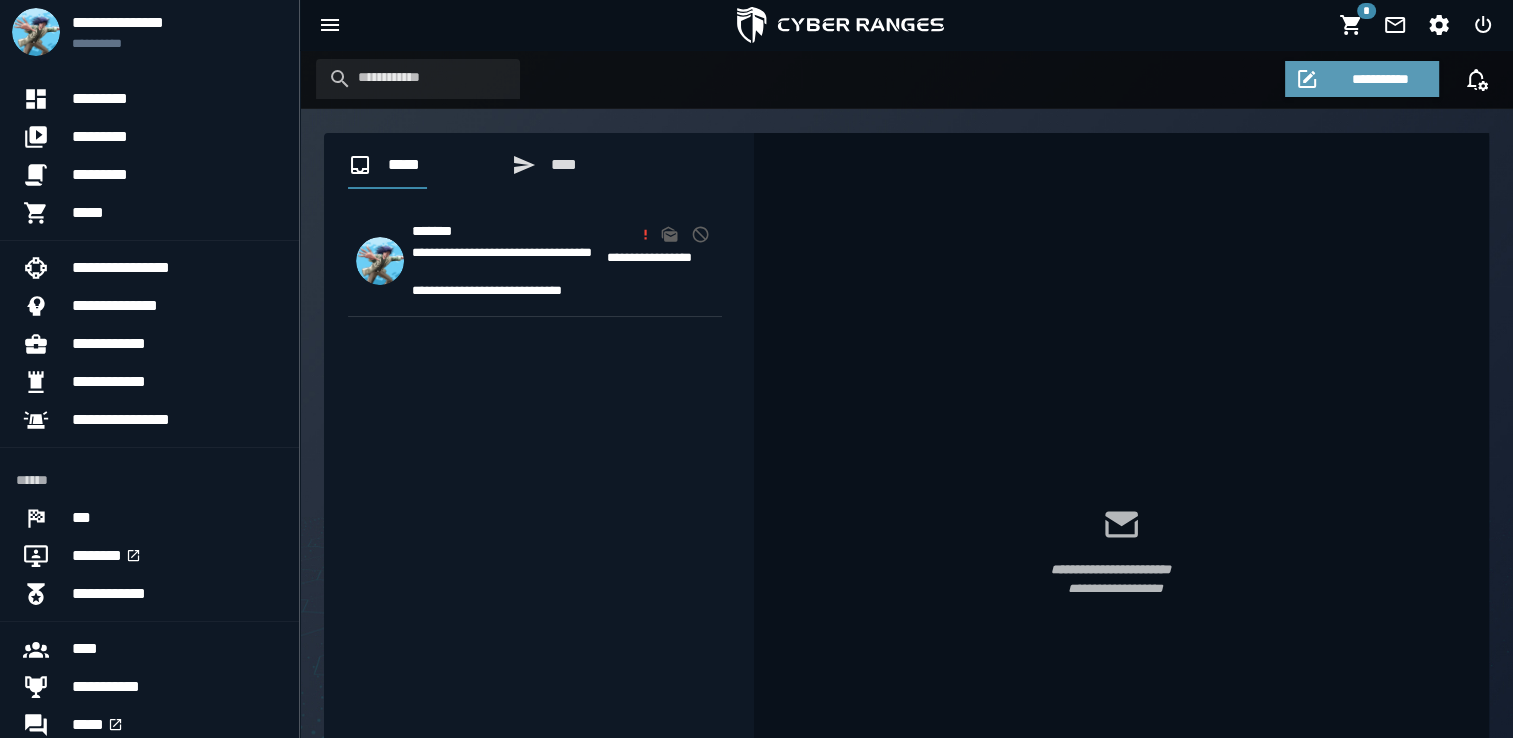 click on "**********" at bounding box center (1379, 79) 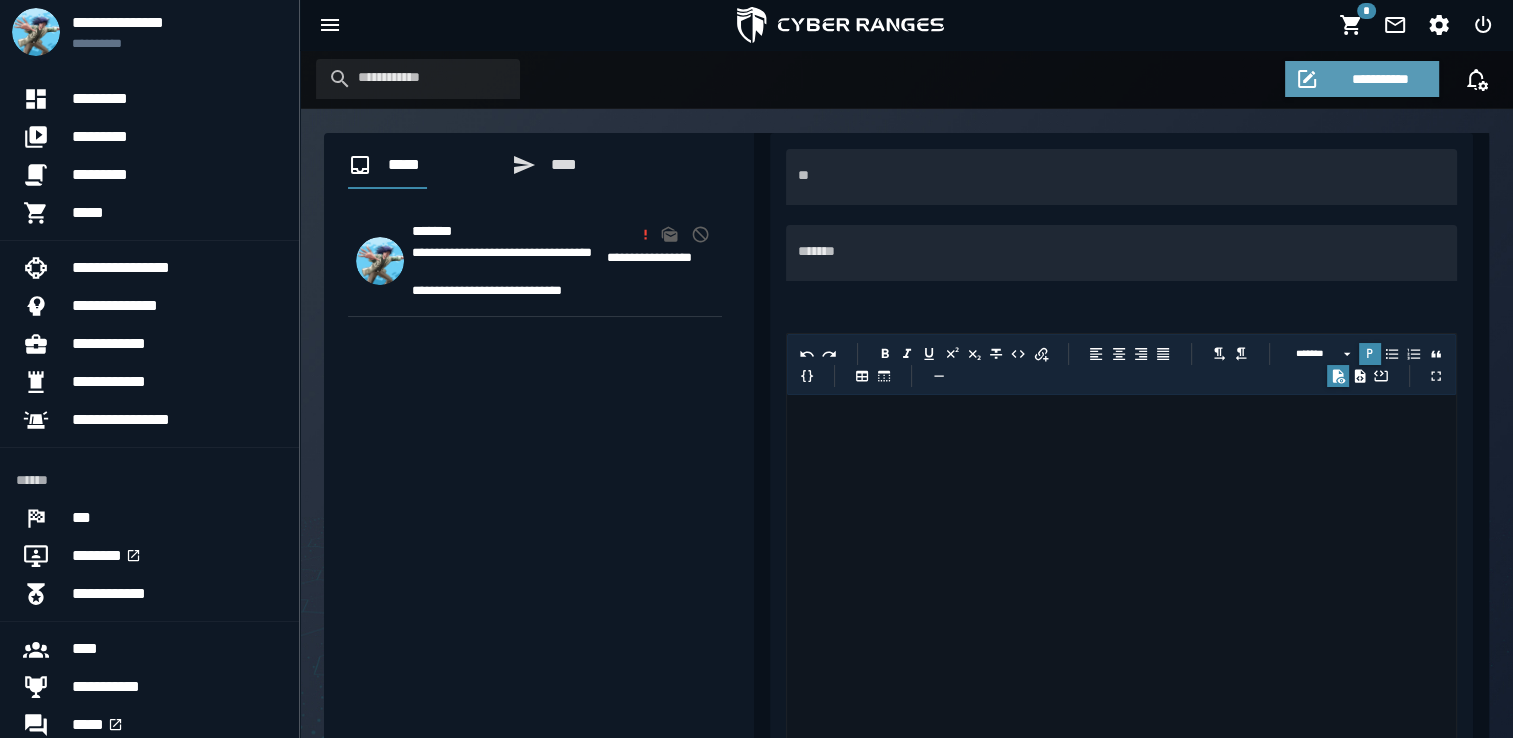 click on "**********" at bounding box center [1379, 79] 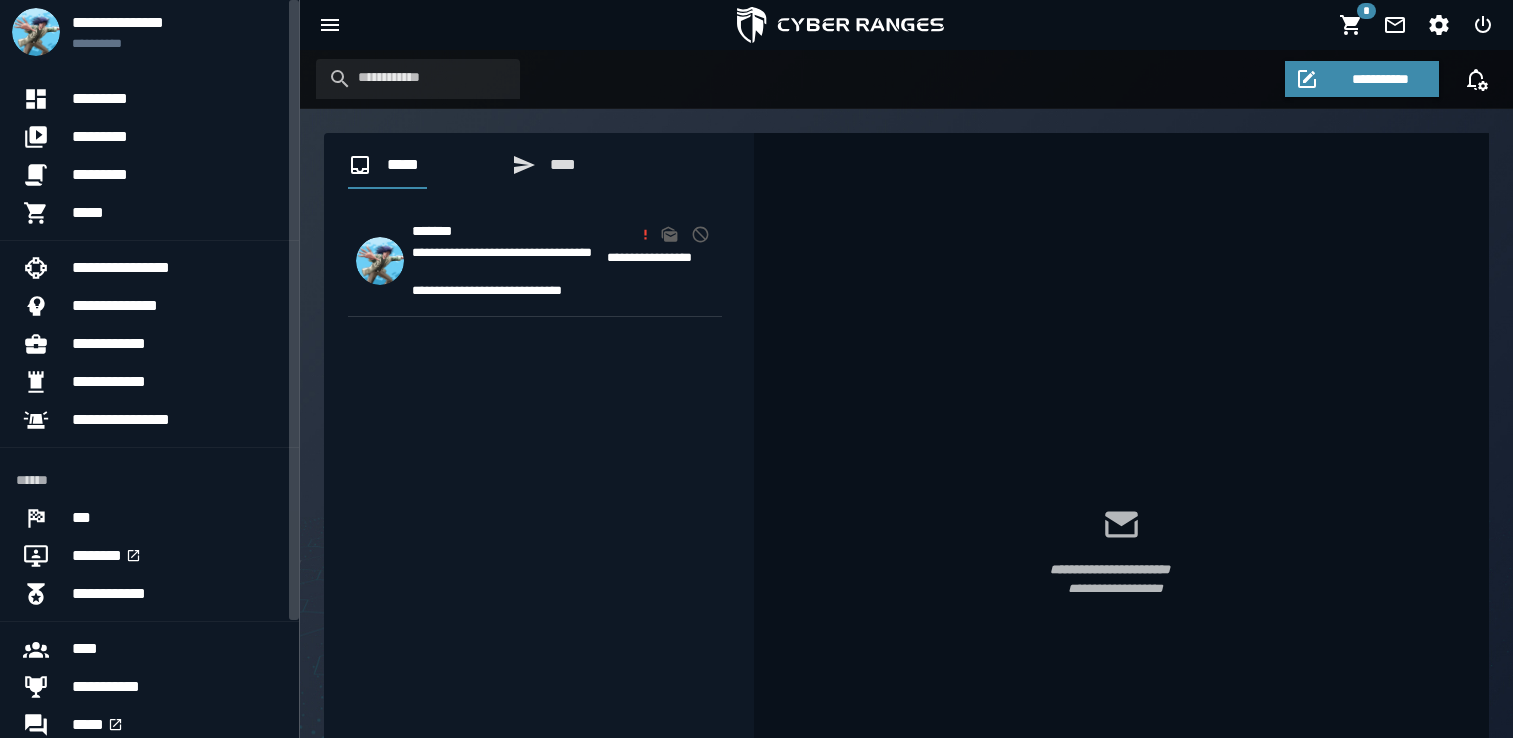 scroll, scrollTop: 0, scrollLeft: 0, axis: both 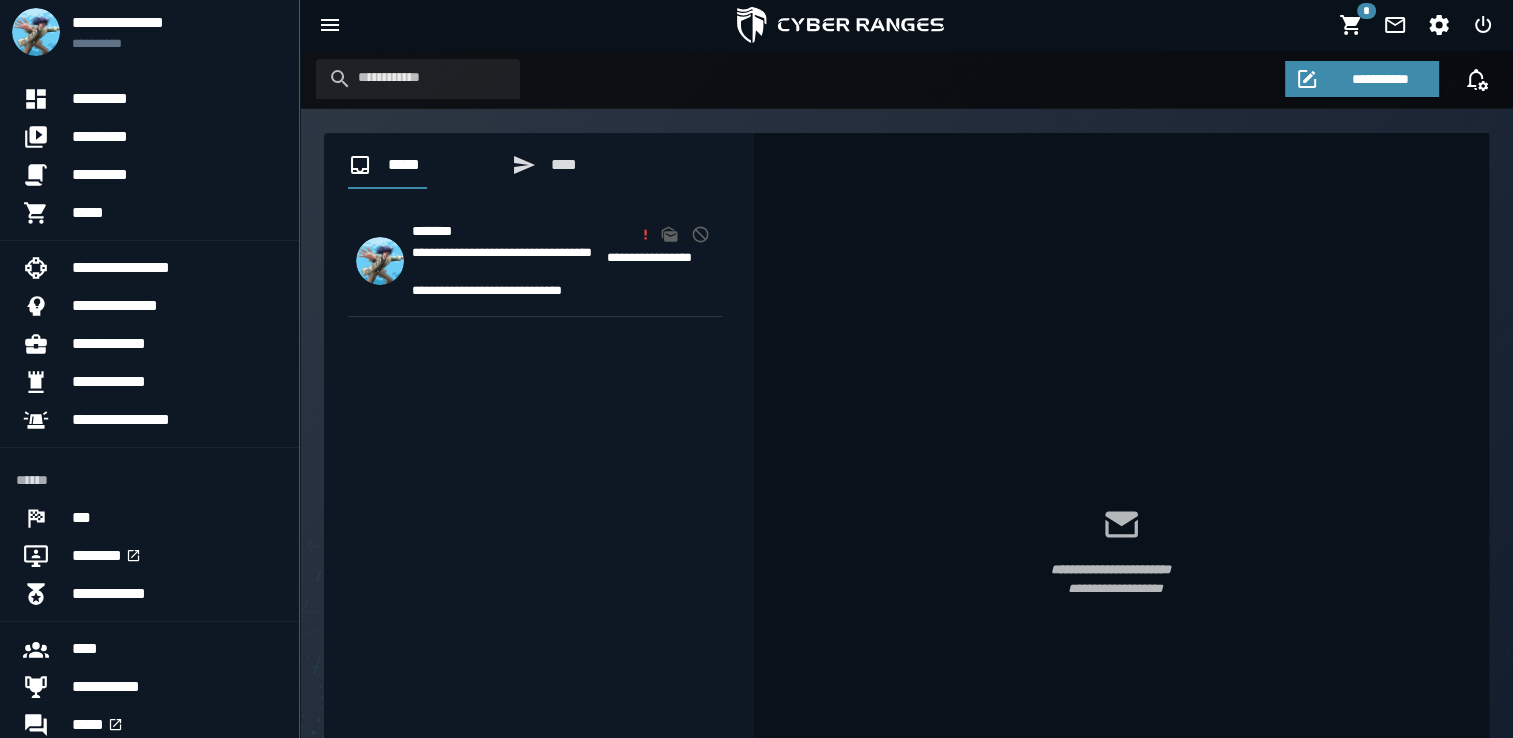 drag, startPoint x: 1000, startPoint y: 361, endPoint x: 1028, endPoint y: 322, distance: 48.010414 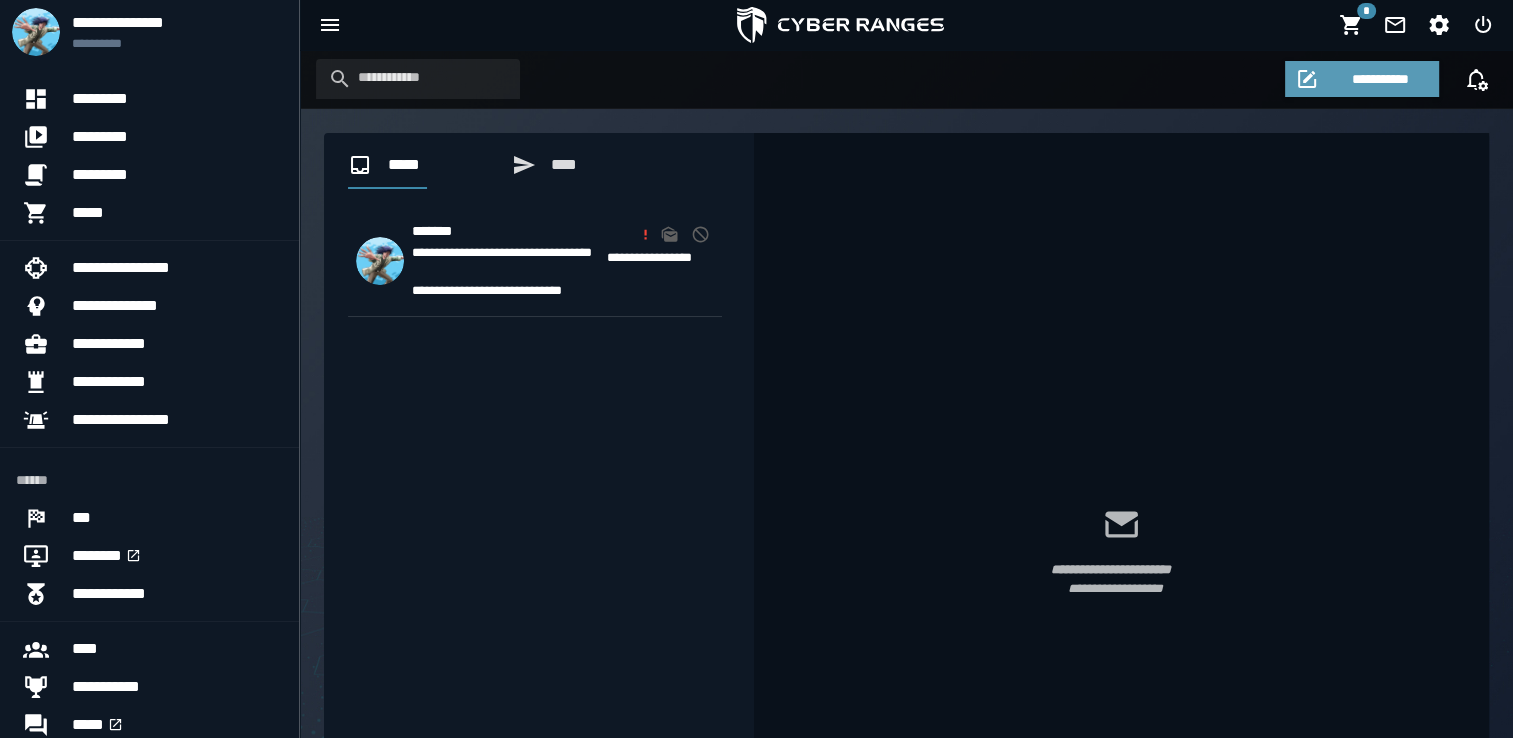 click on "**********" at bounding box center [1361, 79] 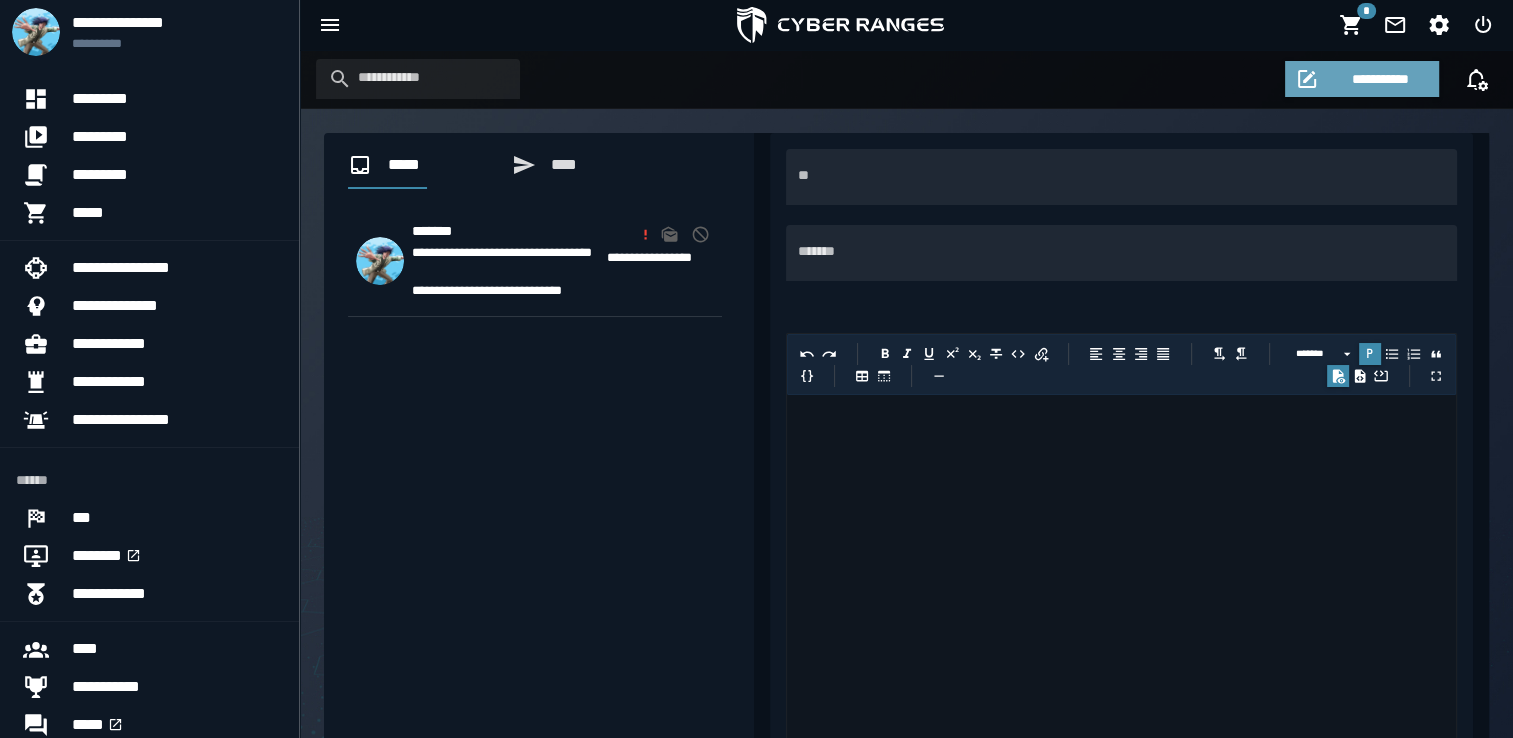 click on "**********" at bounding box center [1379, 79] 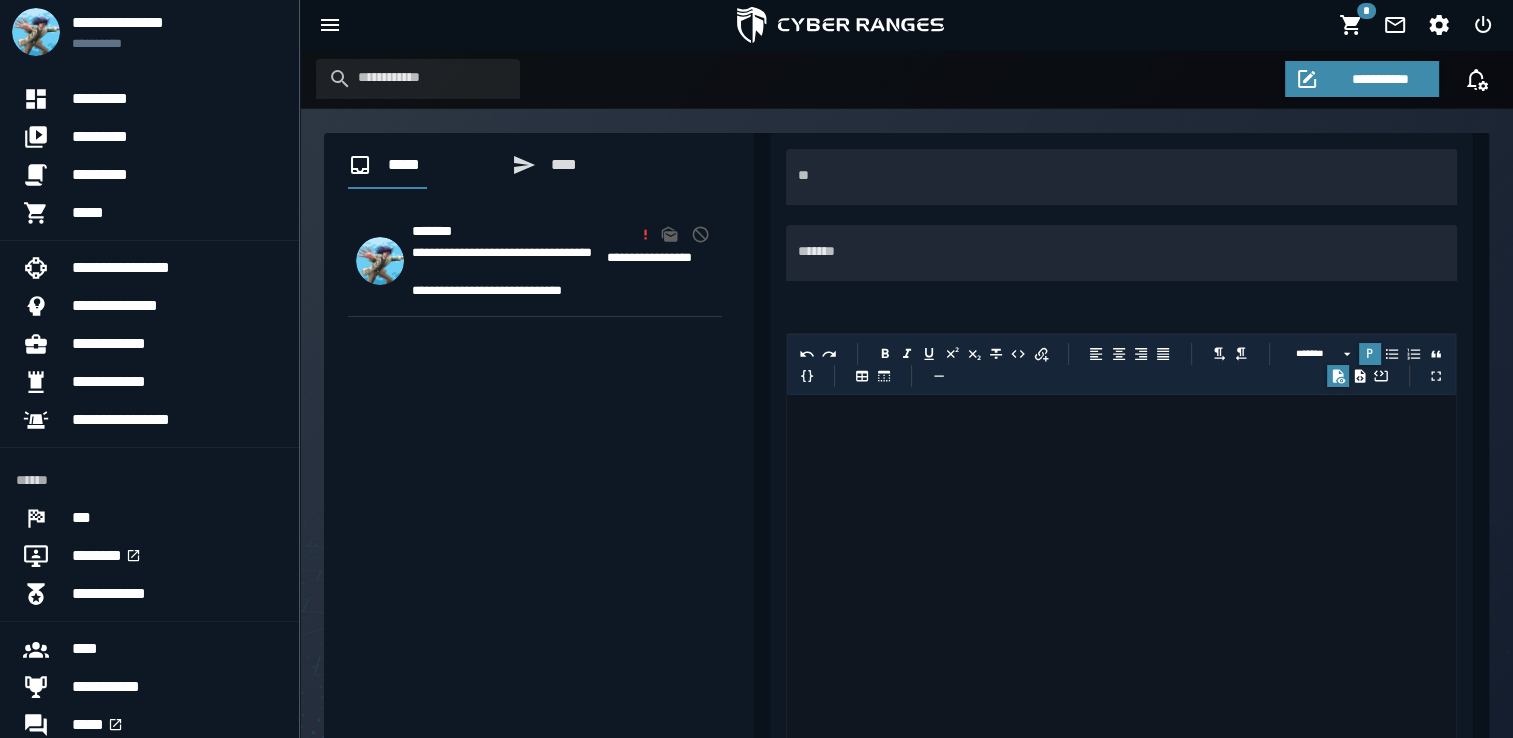click 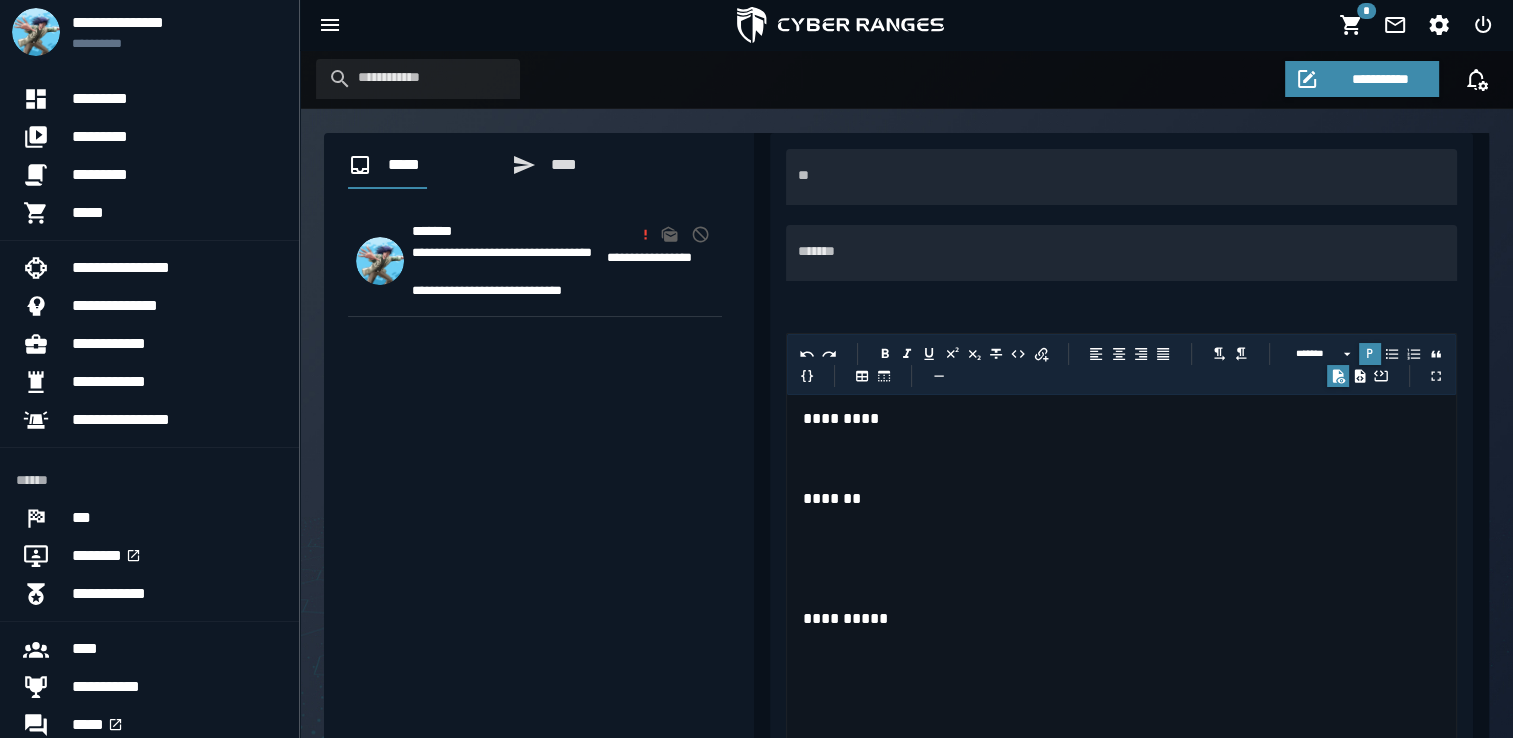 click on "*********" at bounding box center (1121, 419) 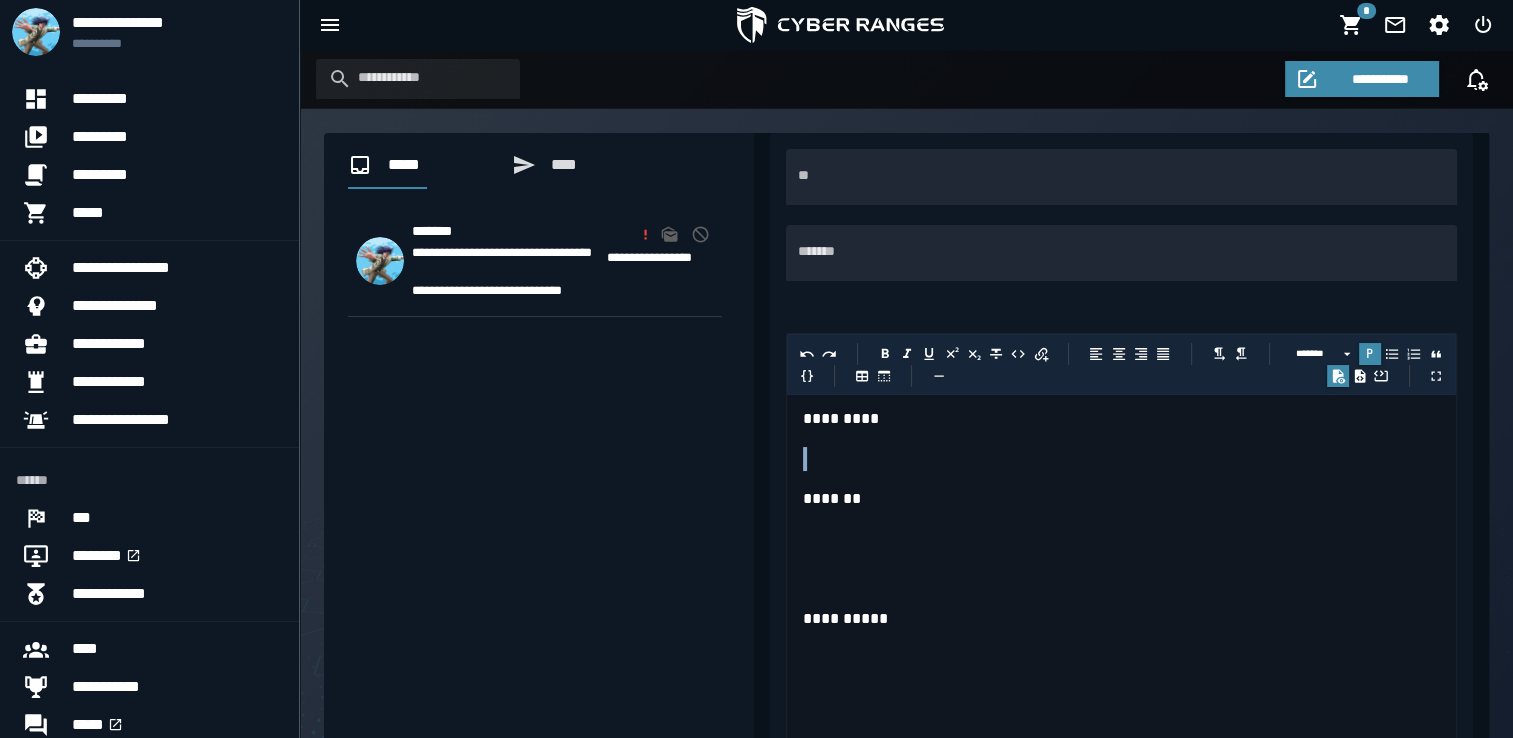click on "*********" at bounding box center (1121, 419) 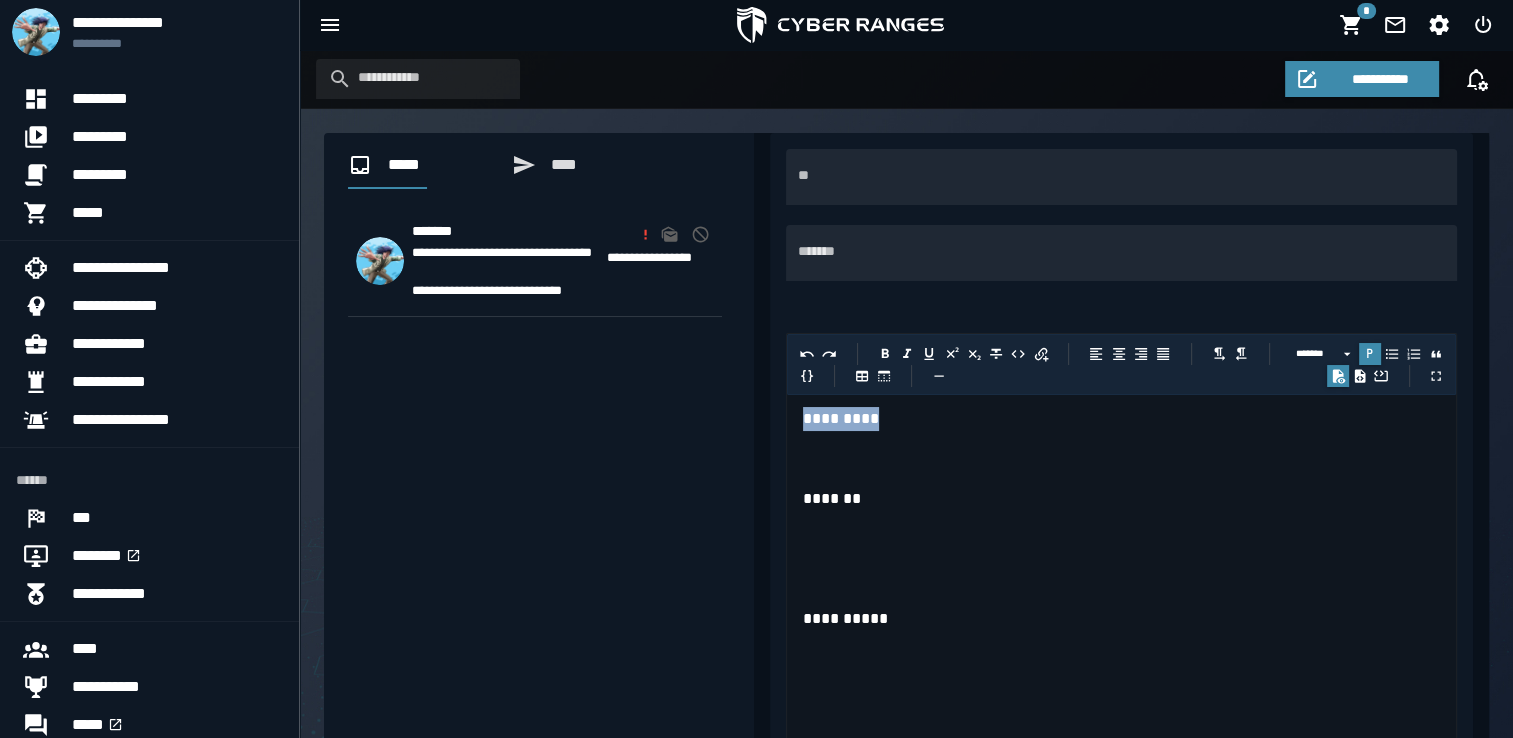 click on "*********" at bounding box center [1121, 419] 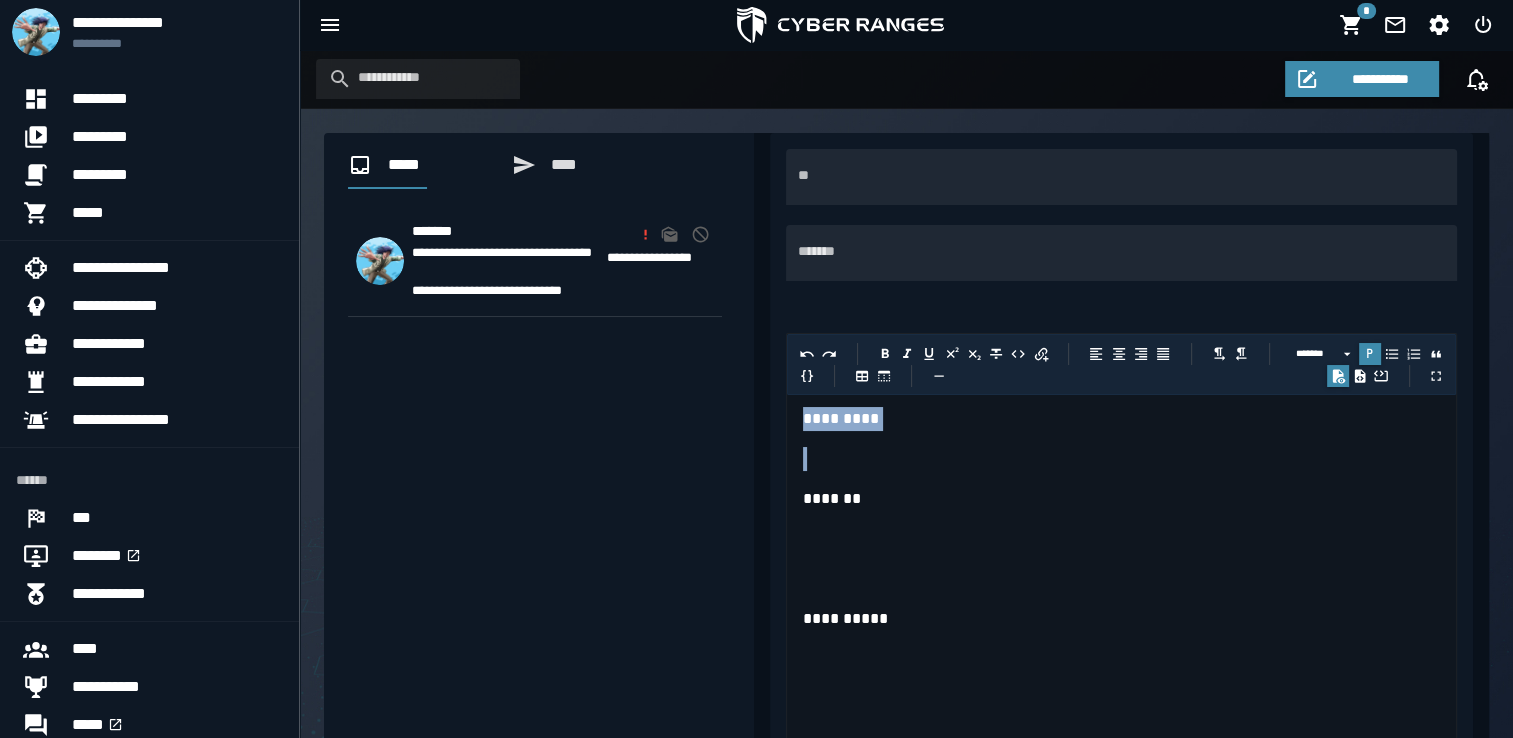 click on "*********" at bounding box center (1121, 419) 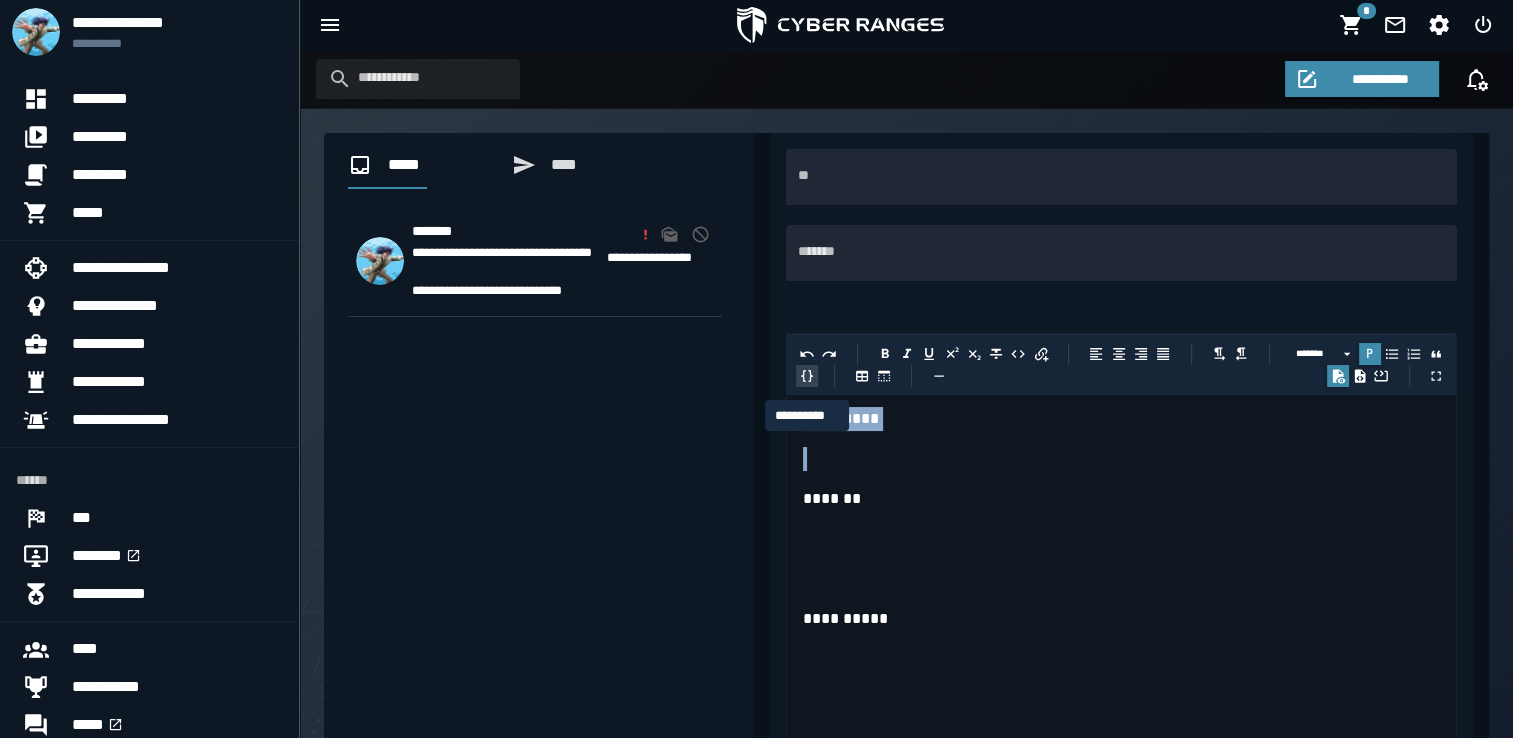 click 